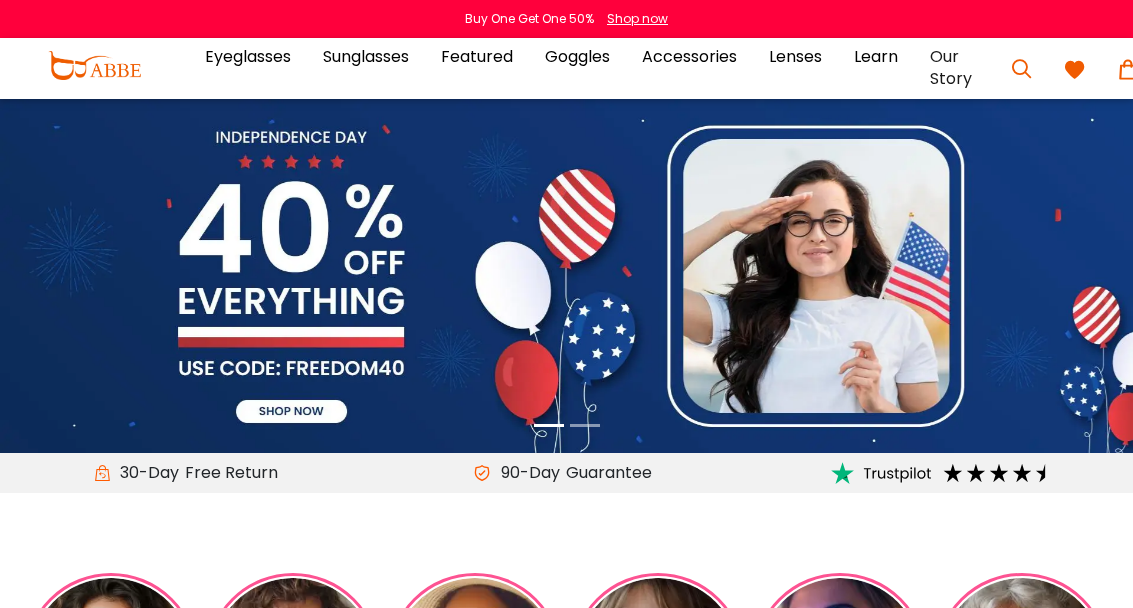 scroll, scrollTop: 0, scrollLeft: 0, axis: both 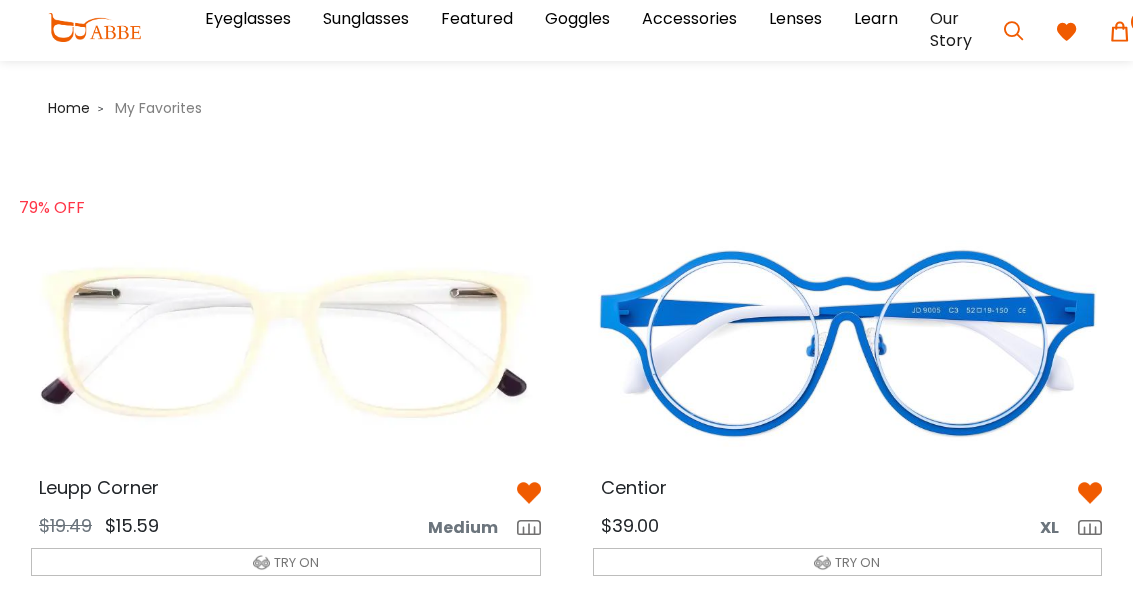 click at bounding box center [94, 27] 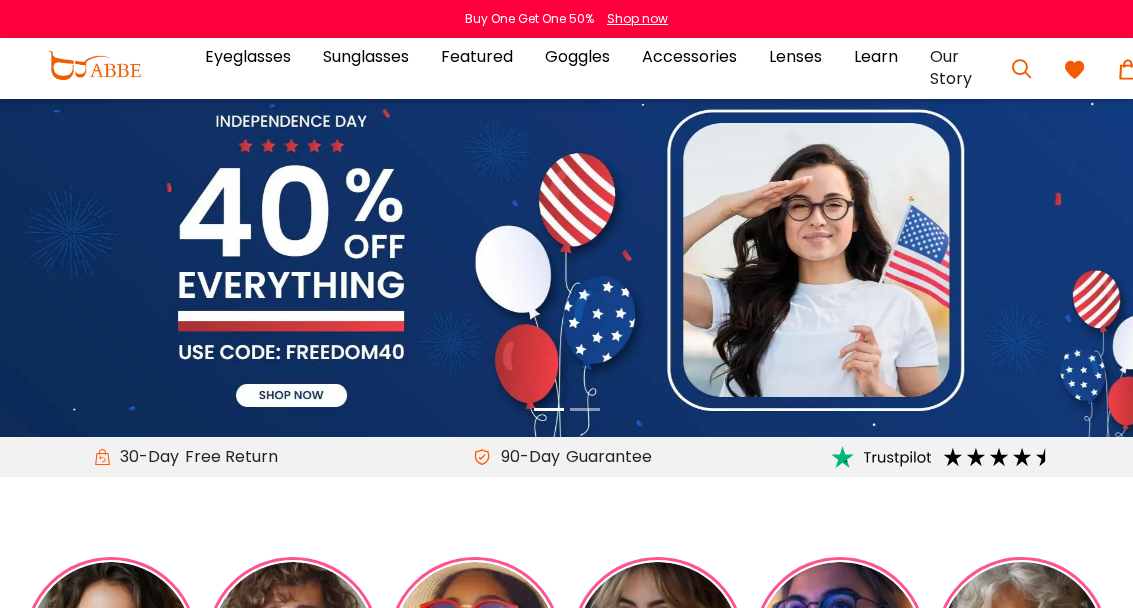 scroll, scrollTop: 0, scrollLeft: 0, axis: both 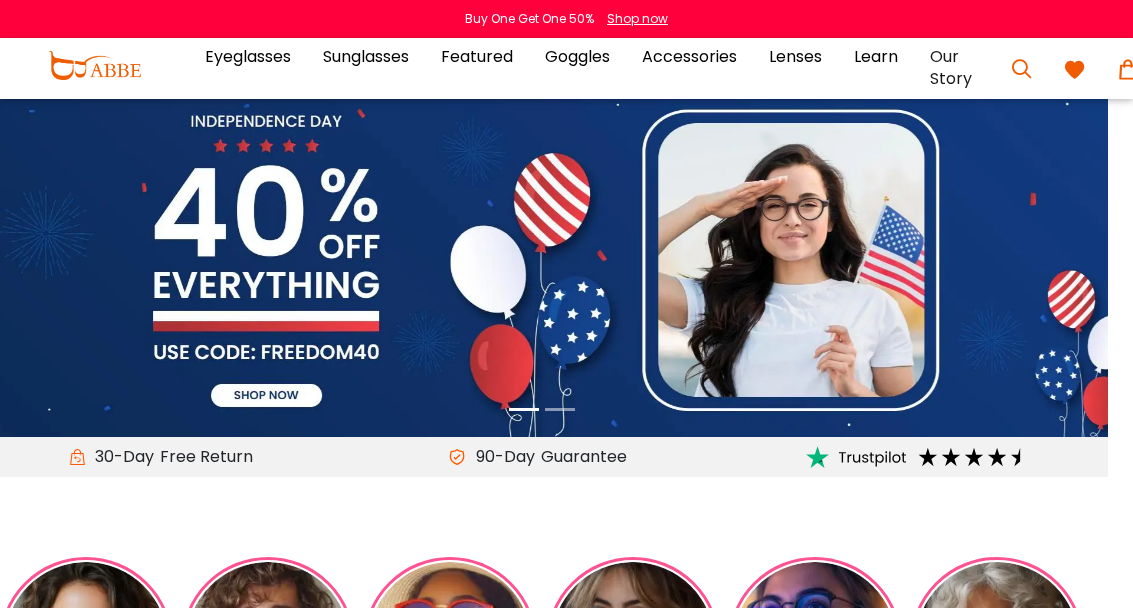 click at bounding box center (94, 65) 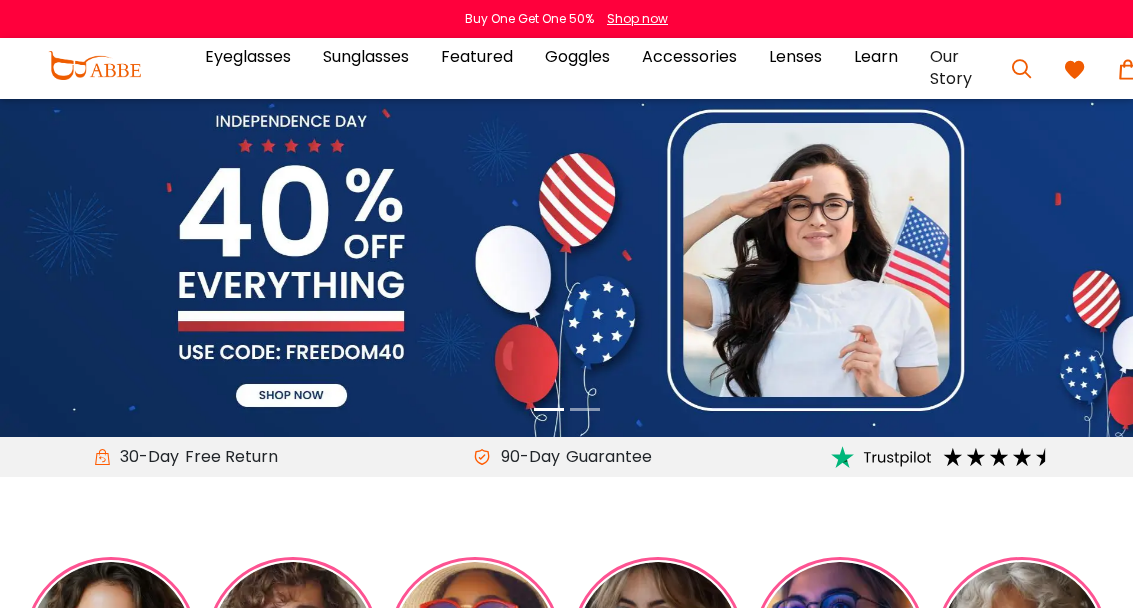 scroll, scrollTop: 0, scrollLeft: 0, axis: both 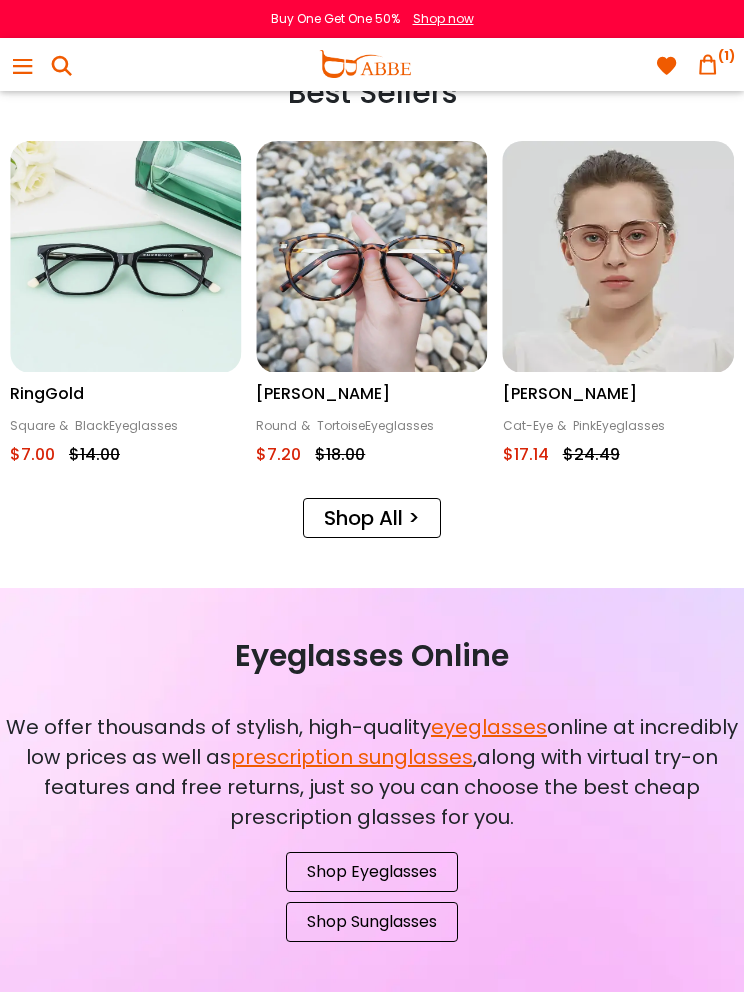 click at bounding box center [708, 64] 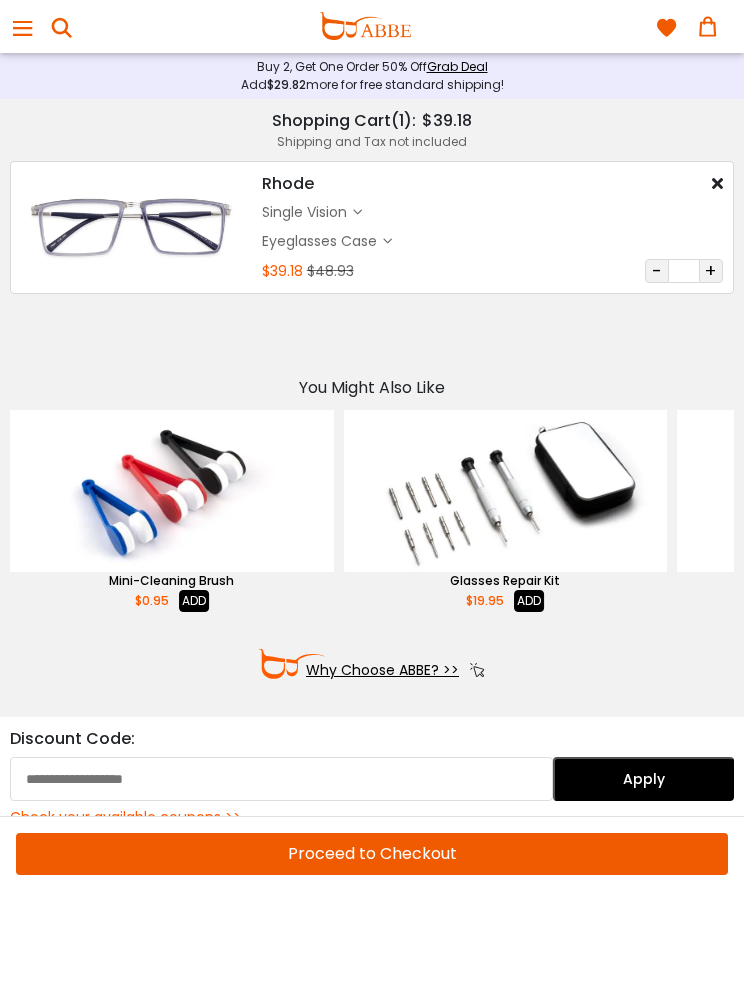 scroll, scrollTop: 0, scrollLeft: 0, axis: both 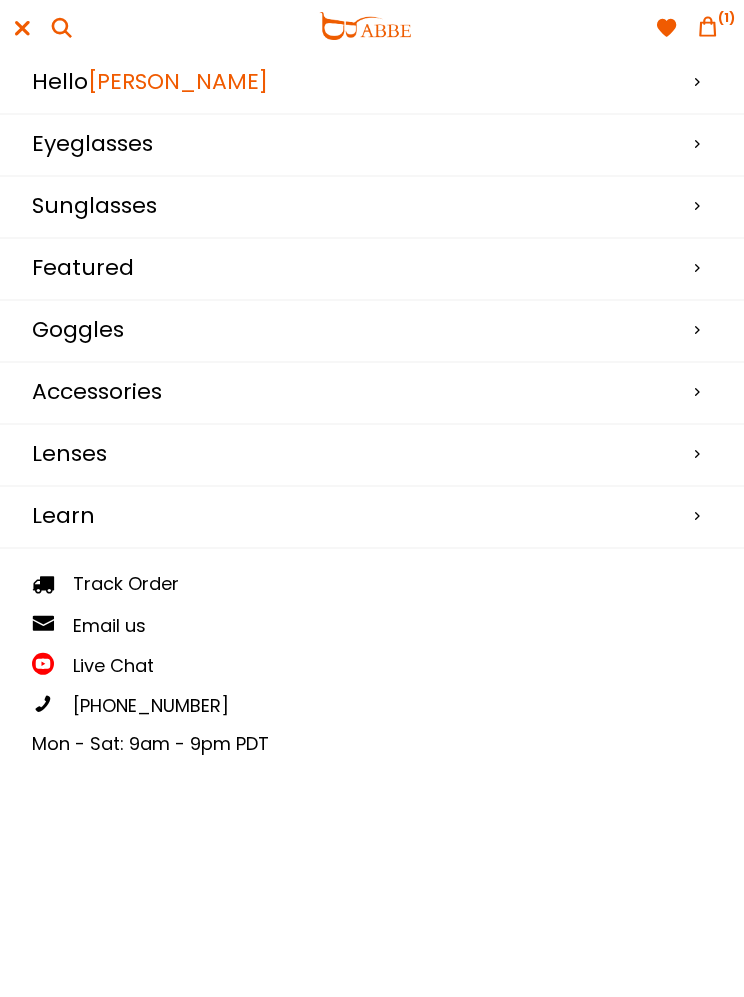 click on "[PERSON_NAME]" at bounding box center [178, 81] 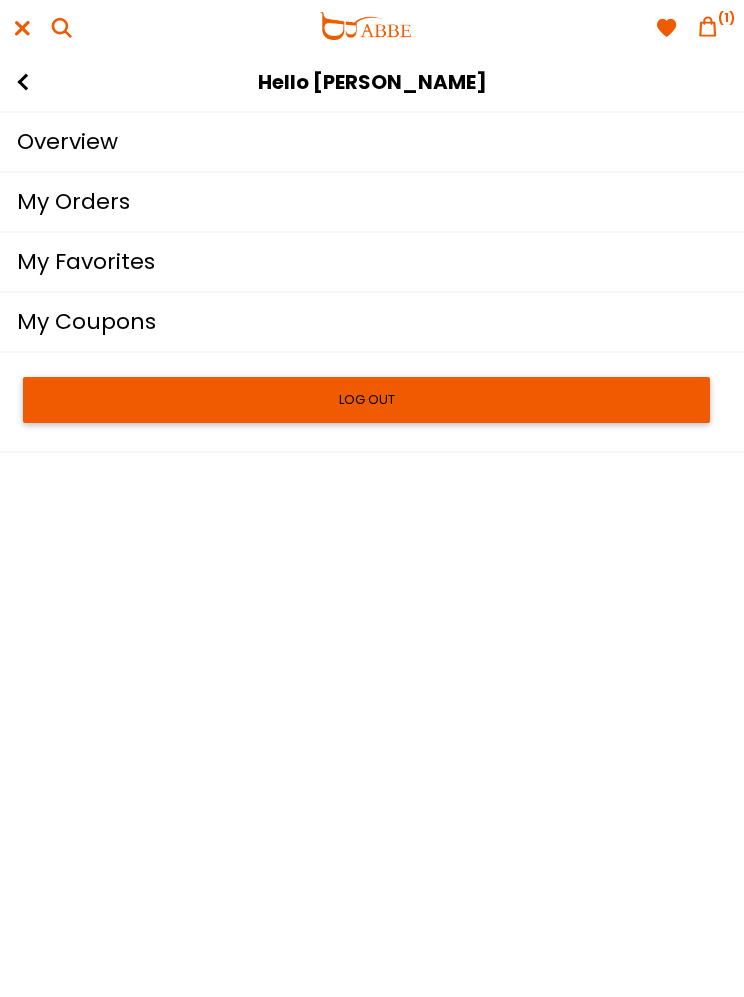 click on "My Orders" at bounding box center (360, 202) 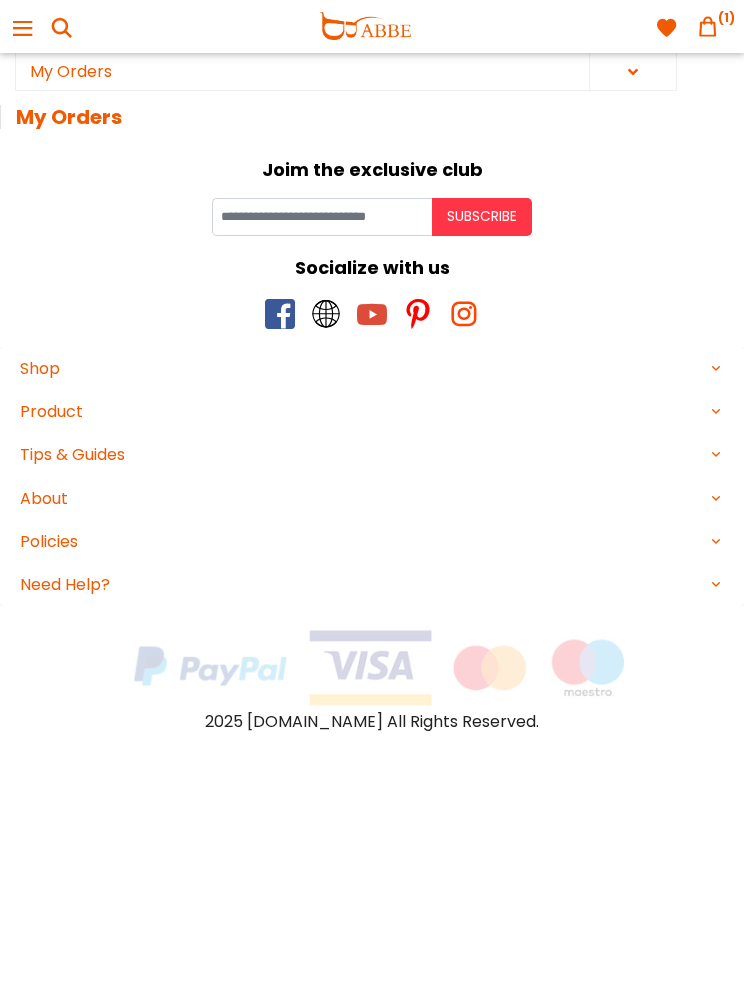 scroll, scrollTop: 0, scrollLeft: 0, axis: both 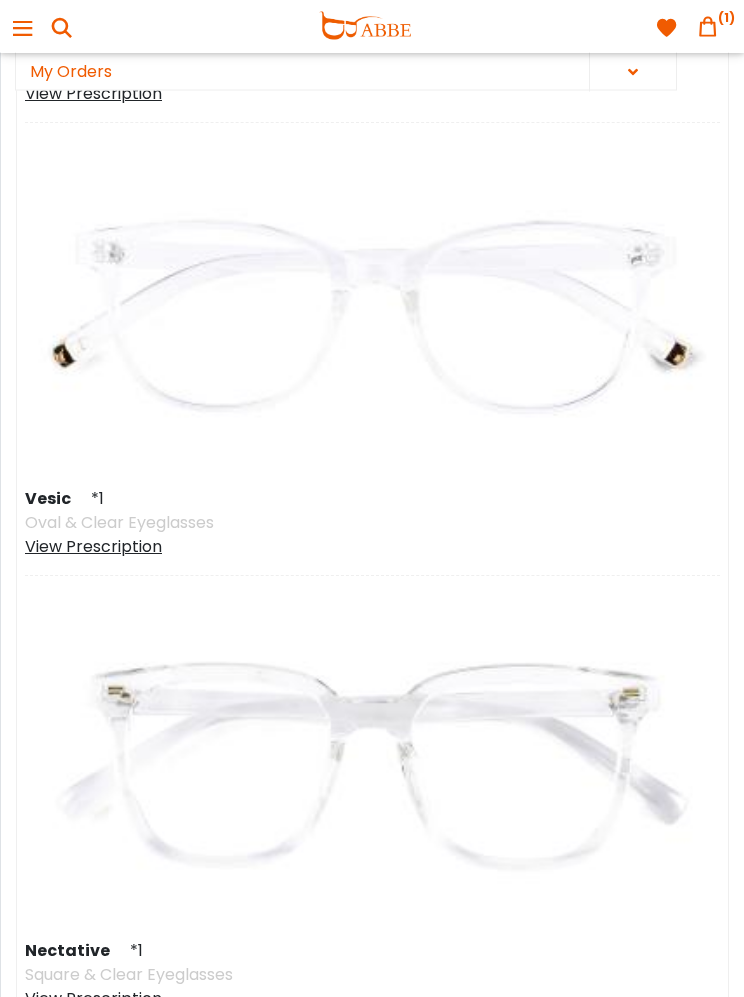 click at bounding box center [372, 767] 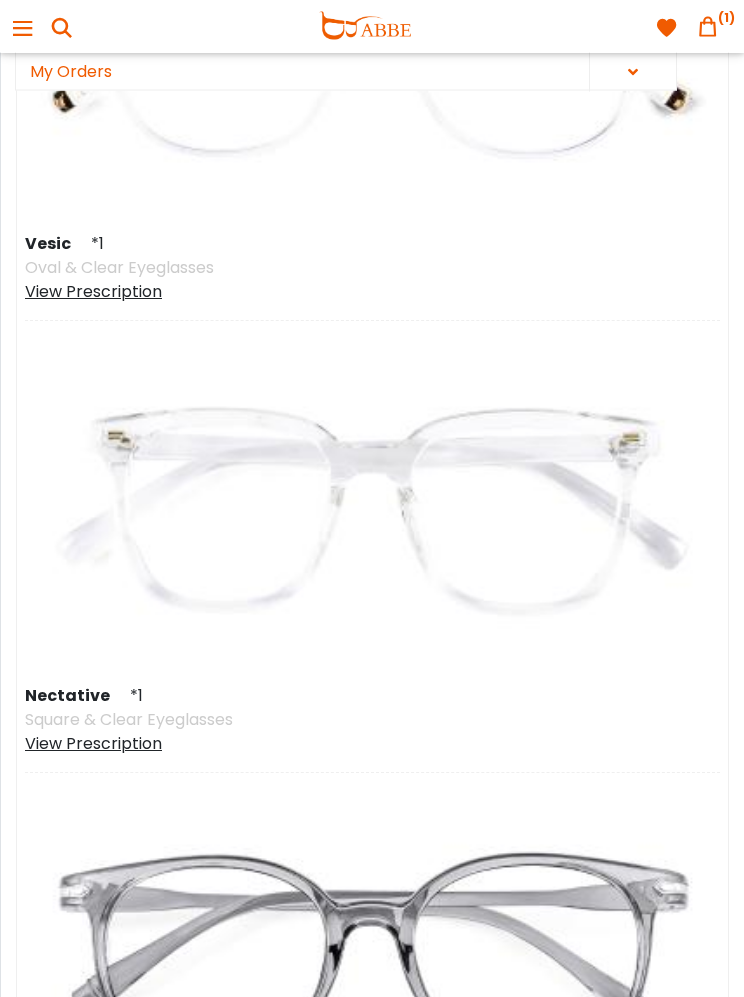 scroll, scrollTop: 10619, scrollLeft: 0, axis: vertical 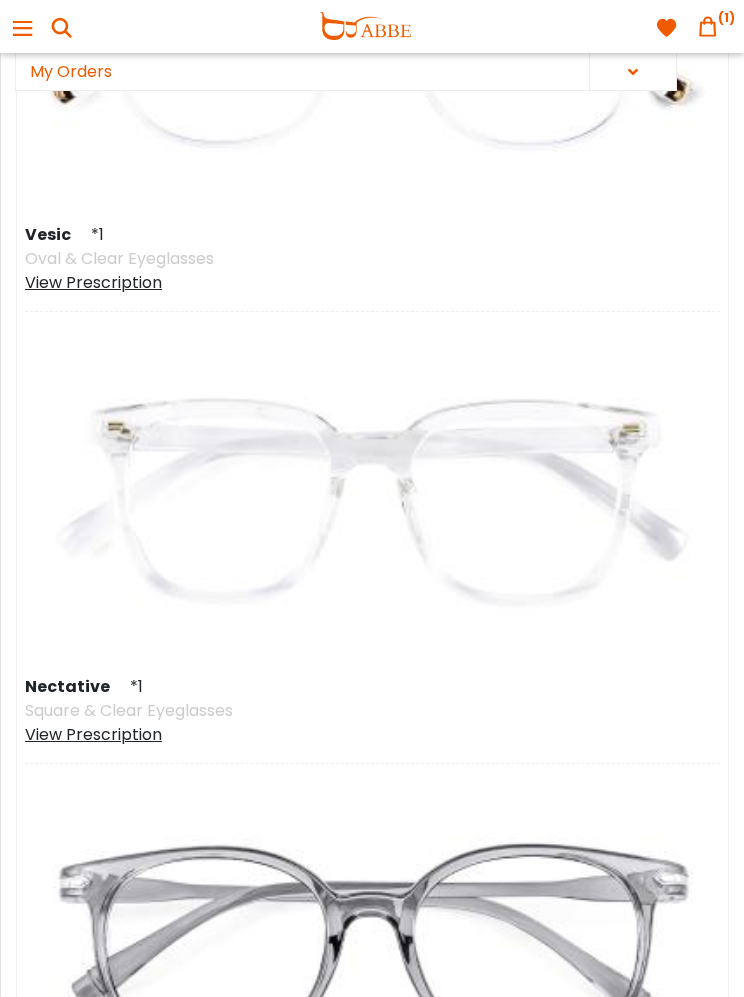 click on "View Prescription" at bounding box center (129, 735) 